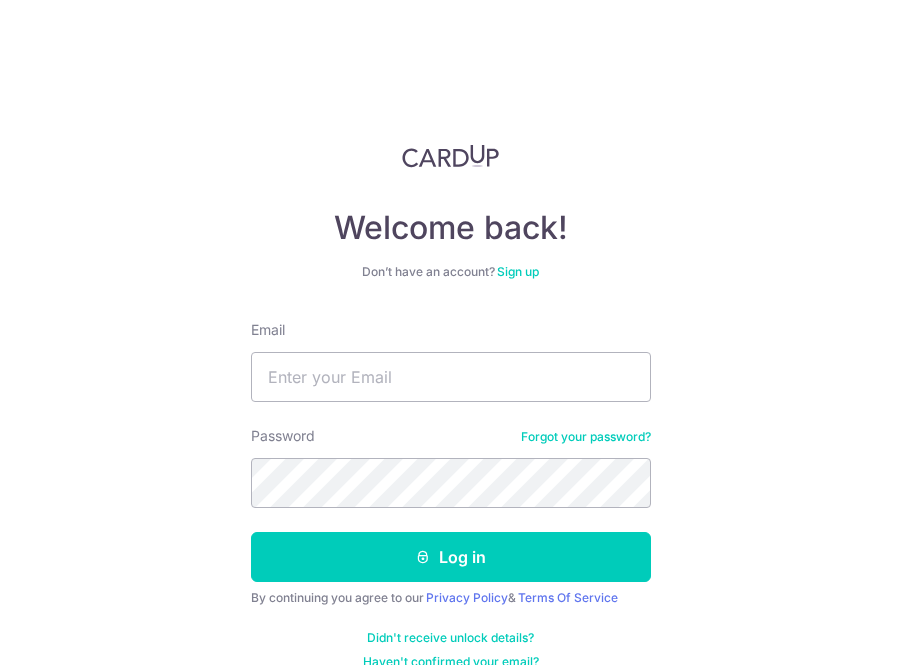 scroll, scrollTop: 0, scrollLeft: 0, axis: both 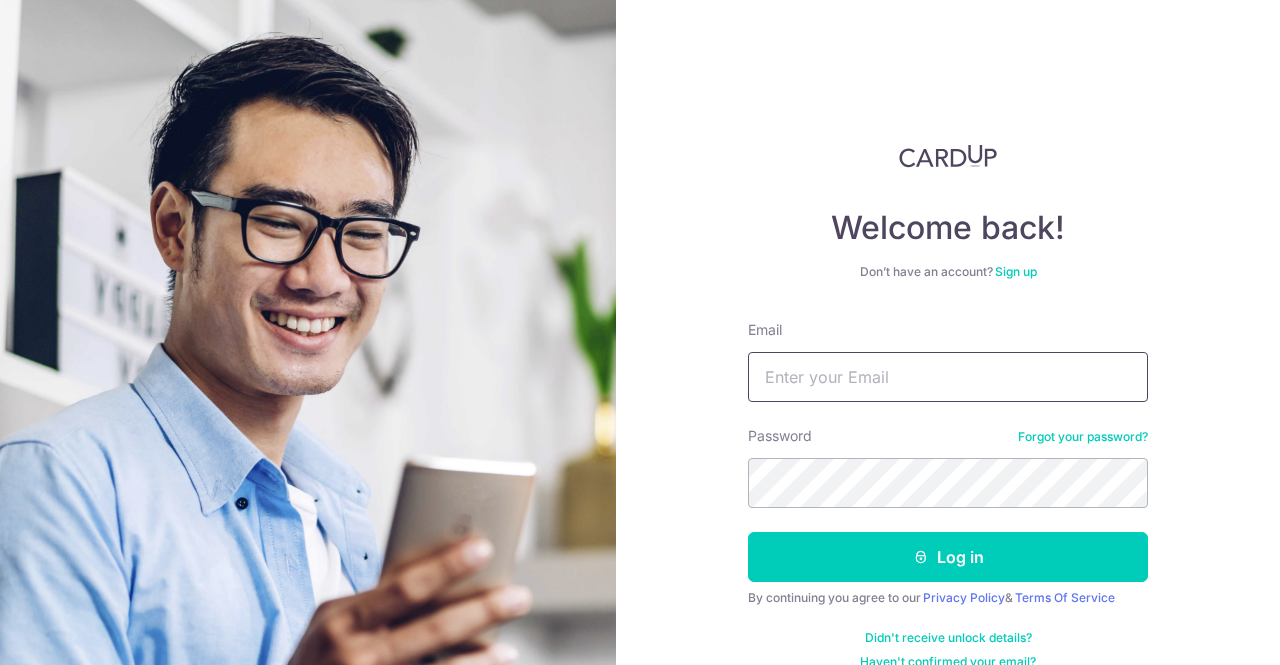 click on "Email" at bounding box center (948, 377) 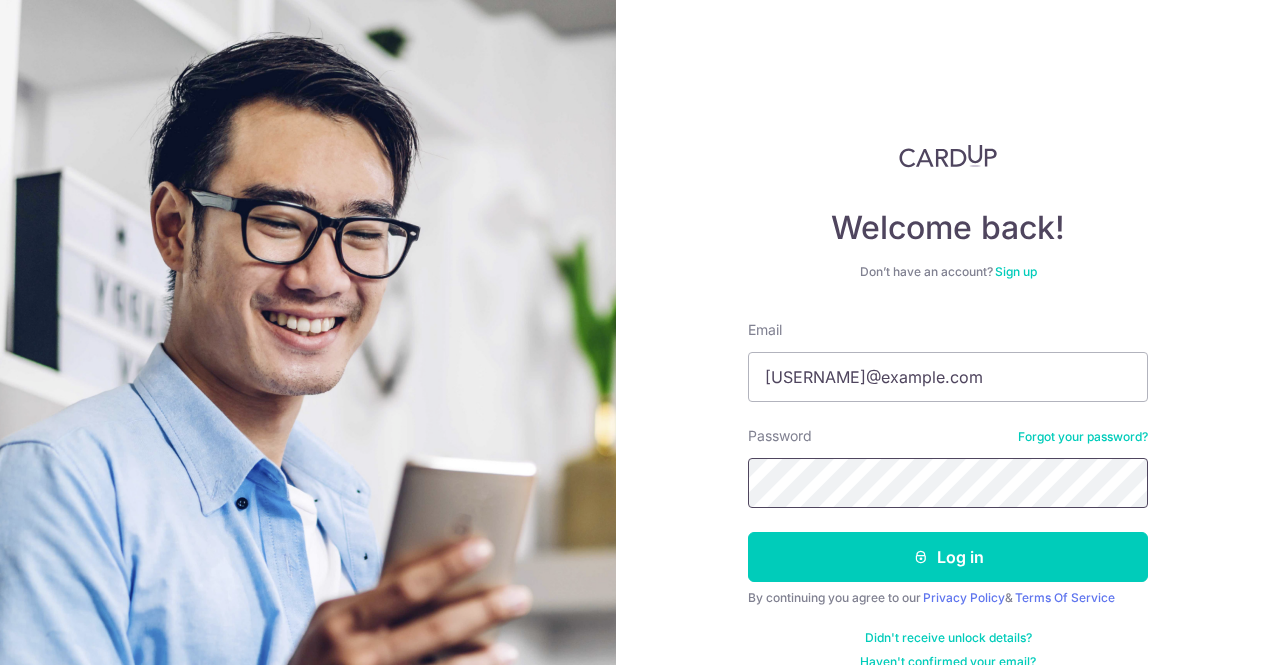 click on "Log in" at bounding box center (948, 557) 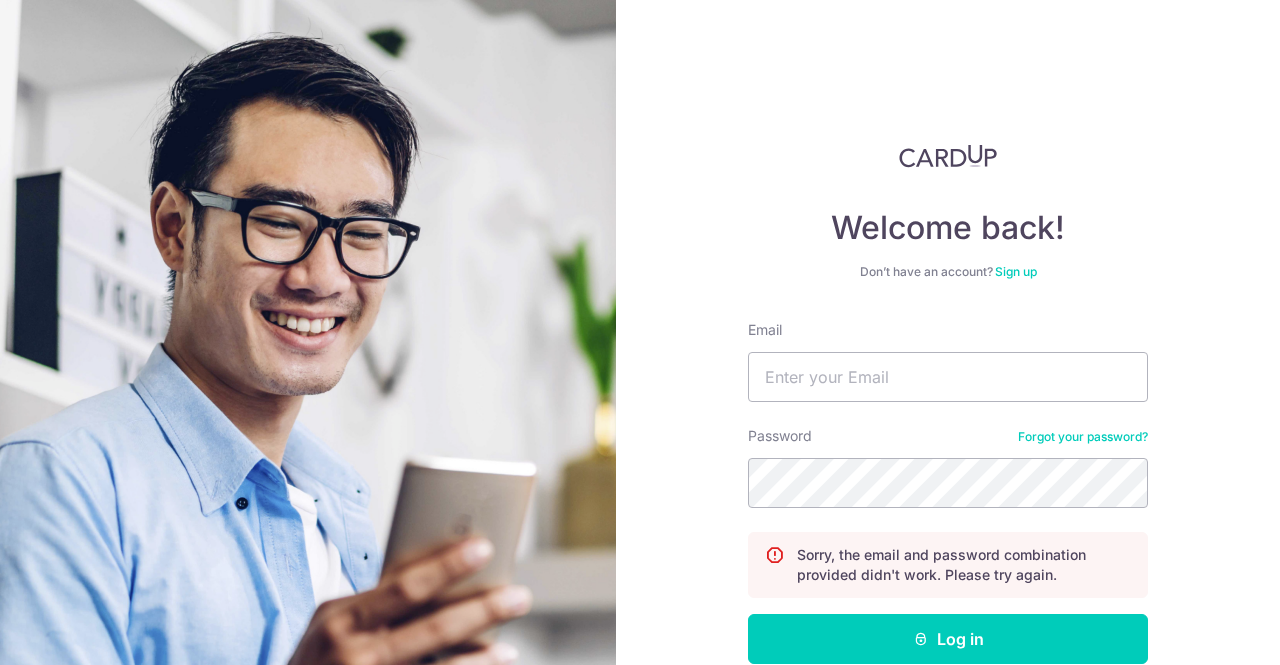 scroll, scrollTop: 0, scrollLeft: 0, axis: both 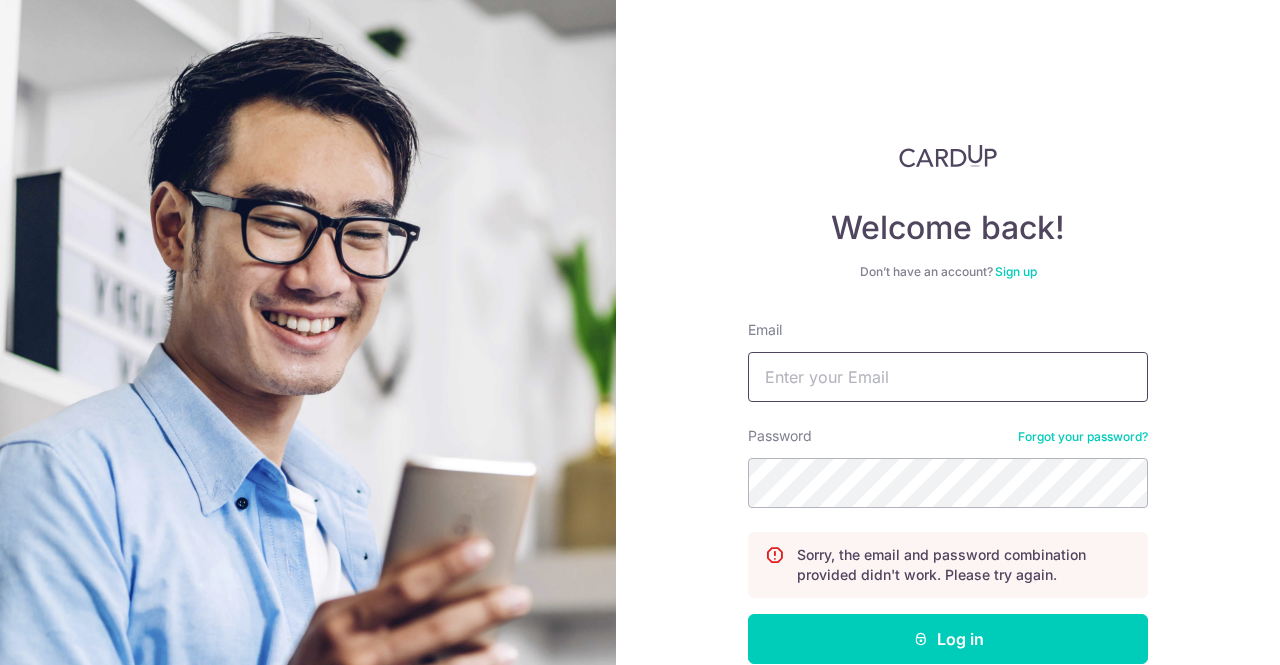 click on "Email" at bounding box center (948, 377) 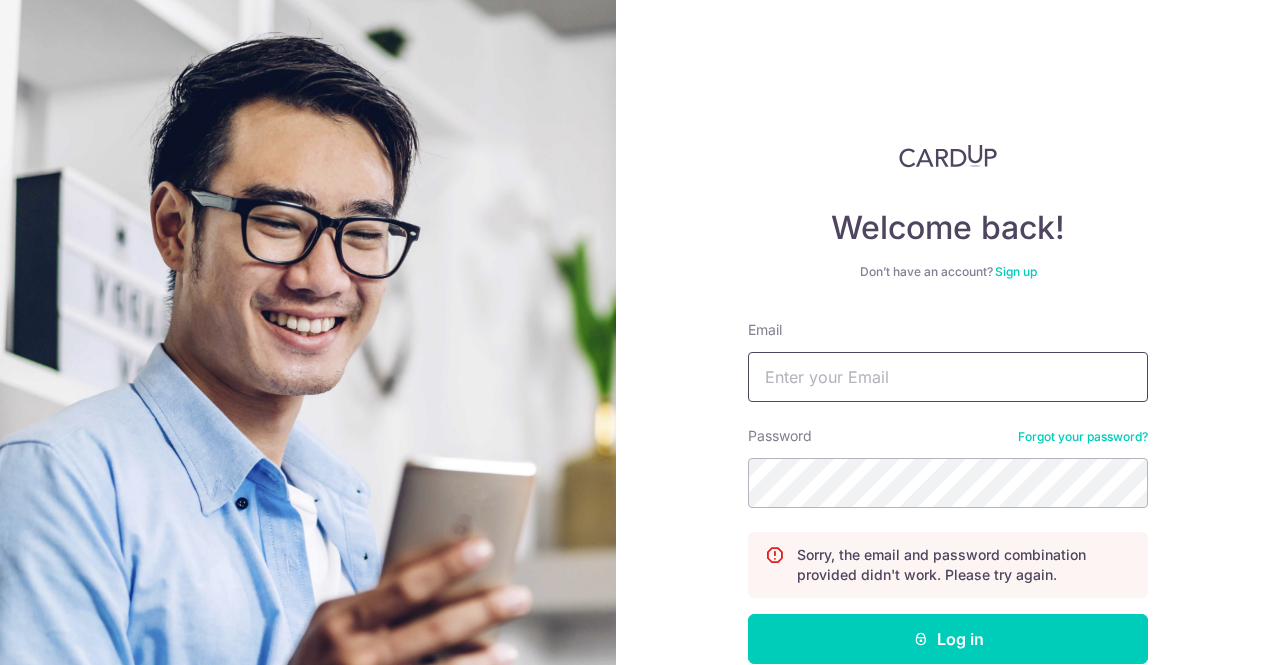 type on "[USERNAME]@example.com" 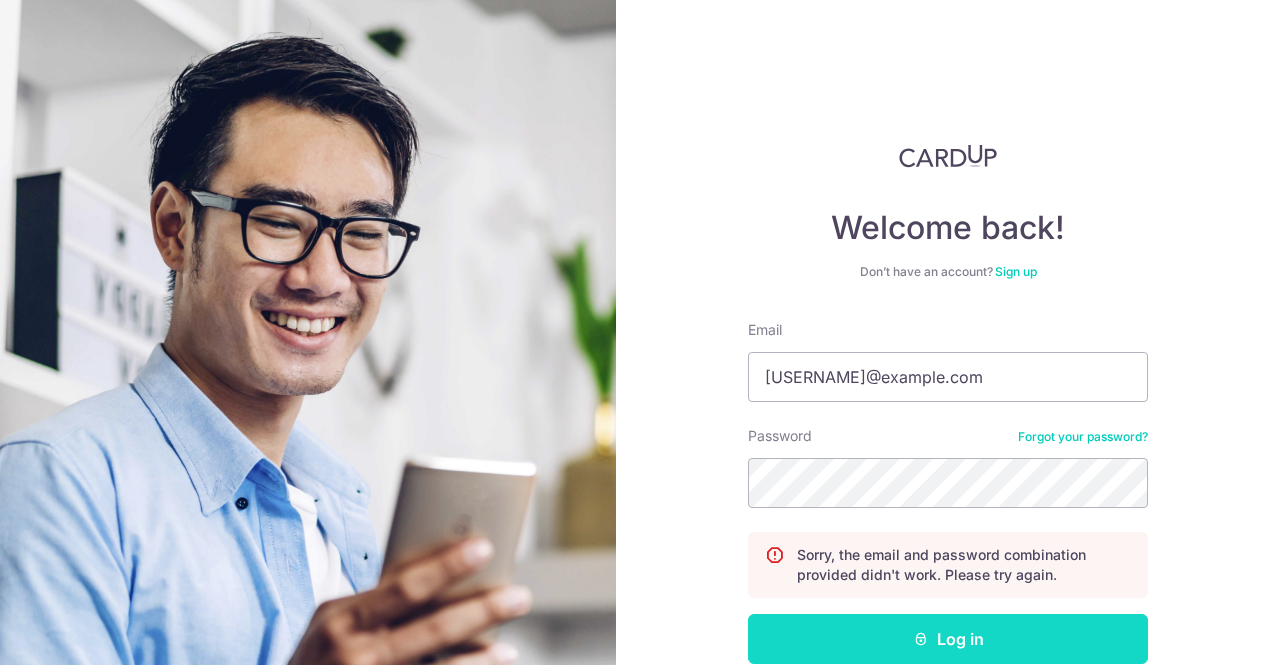 click on "Log in" at bounding box center [948, 639] 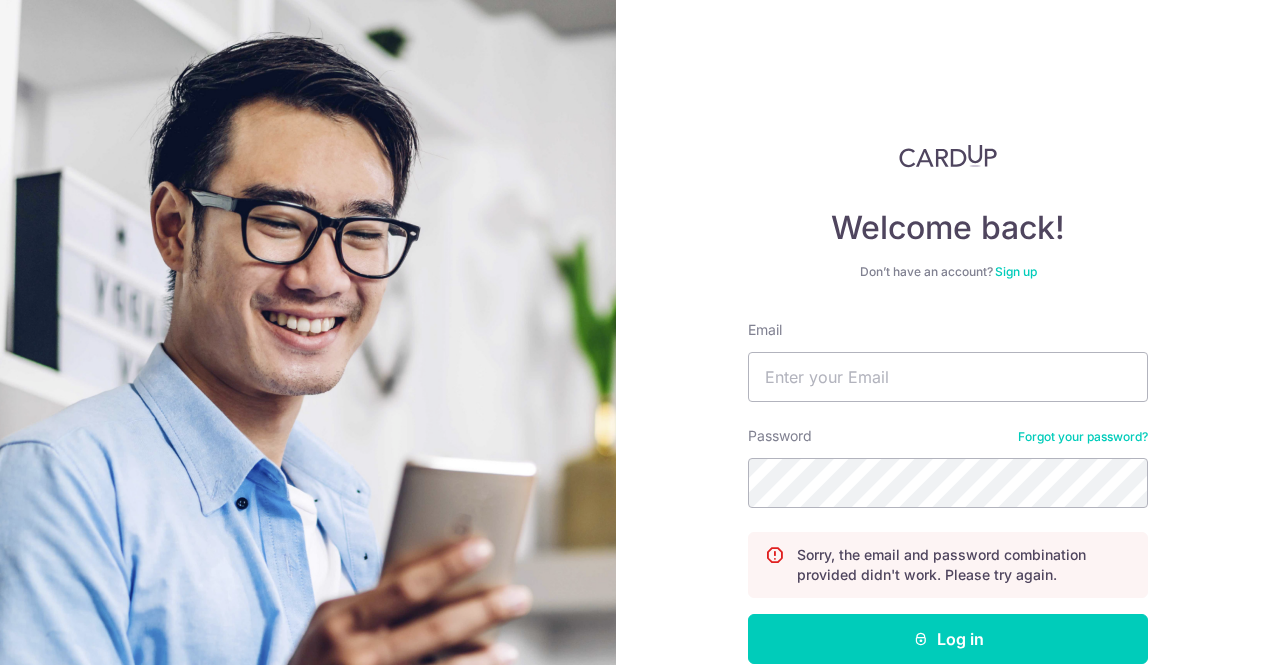 scroll, scrollTop: 0, scrollLeft: 0, axis: both 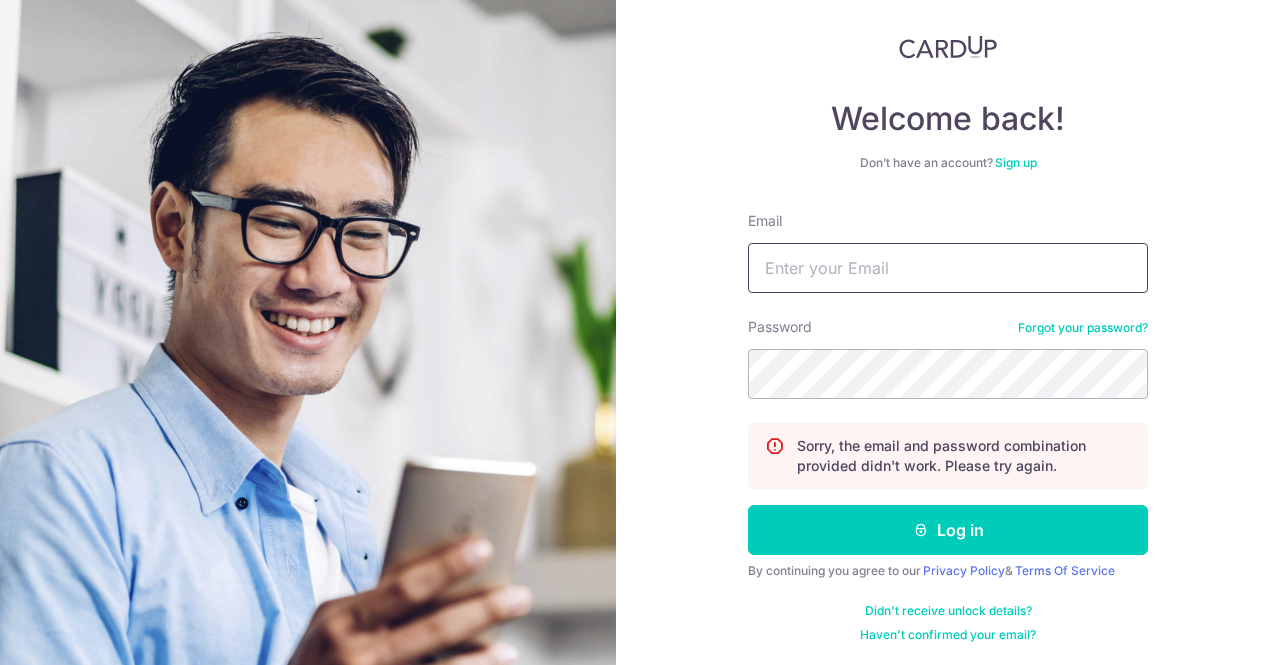 click on "Email" at bounding box center [948, 268] 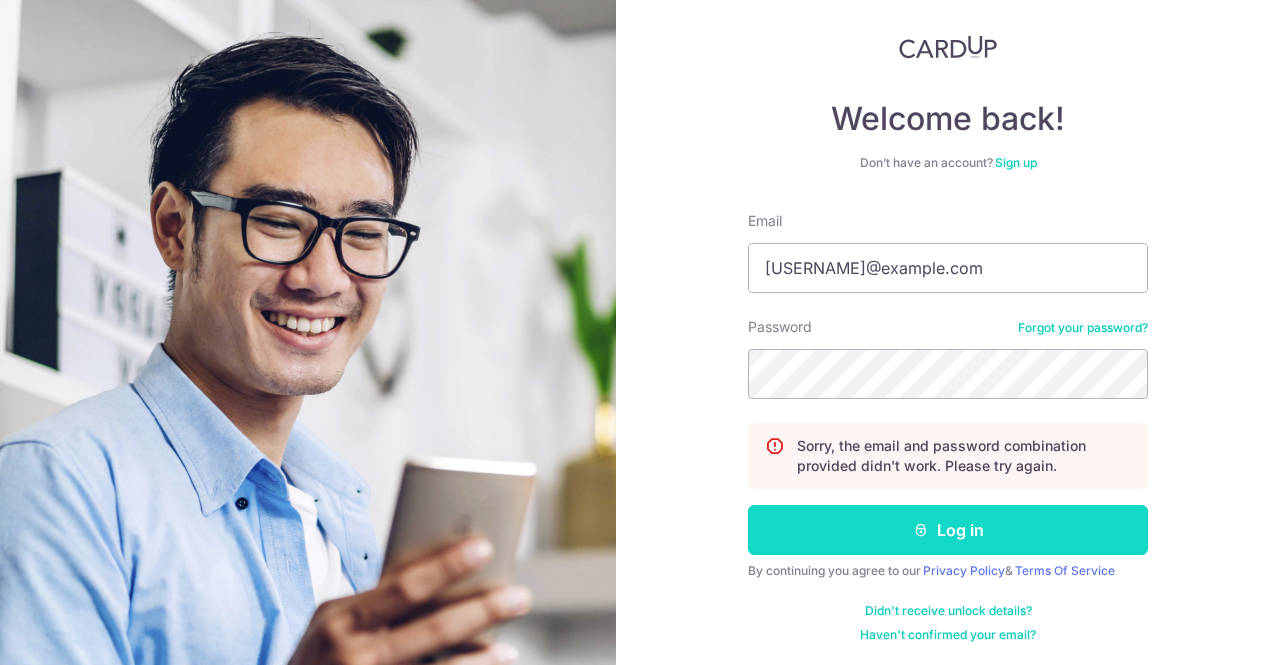 click on "Log in" at bounding box center (948, 530) 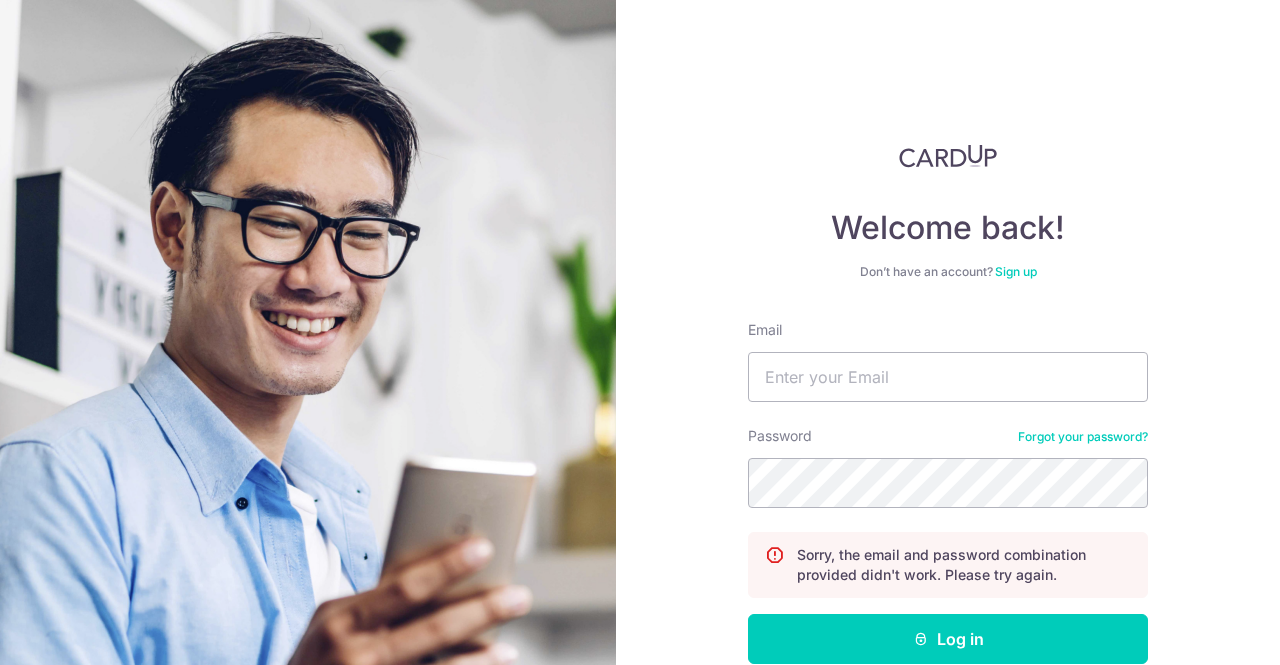 scroll, scrollTop: 0, scrollLeft: 0, axis: both 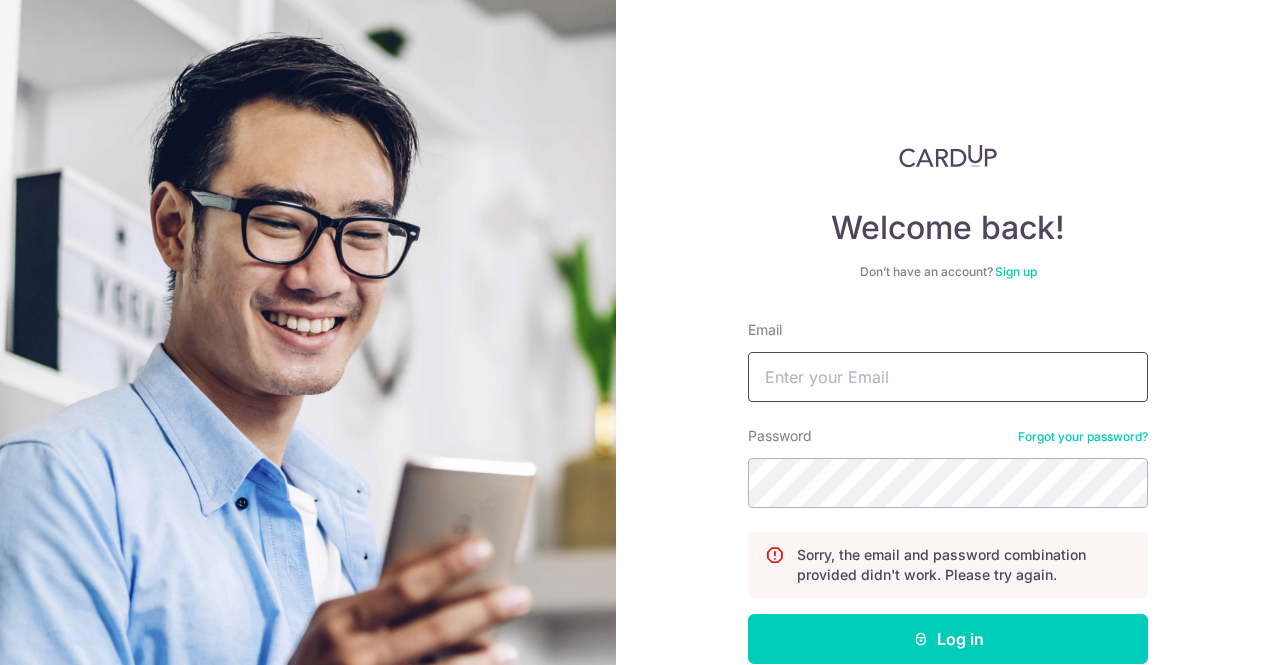 click on "Email" at bounding box center [948, 377] 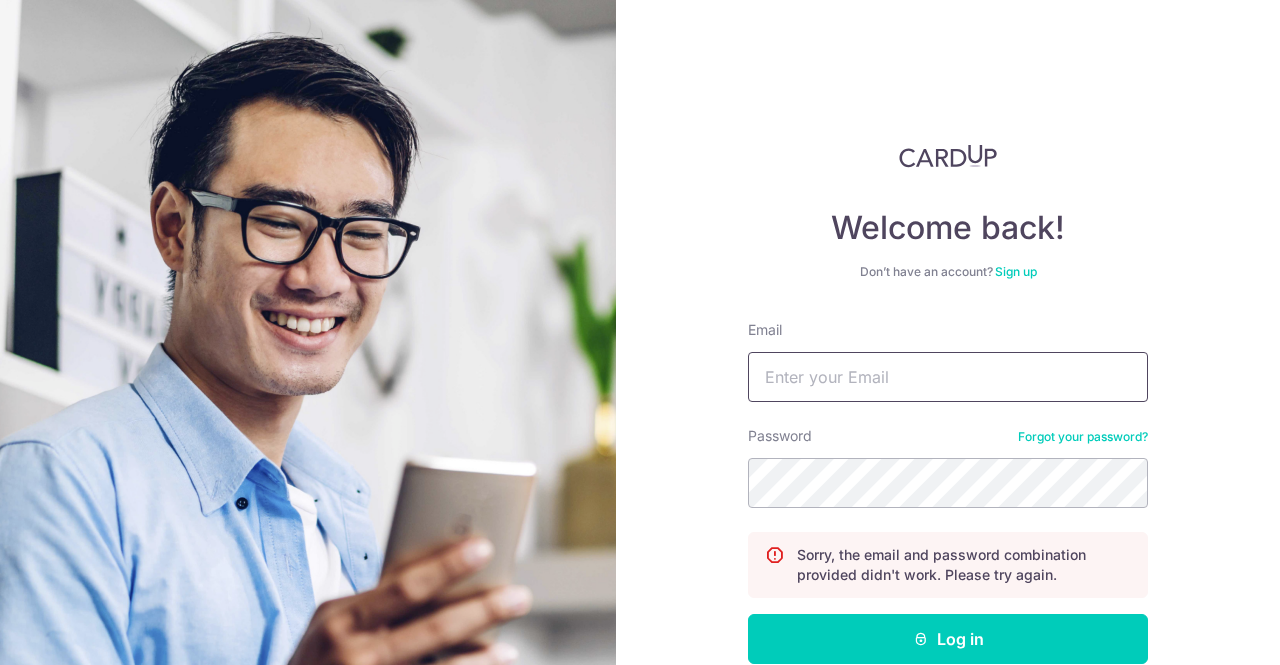 type on "[USERNAME]@example.com" 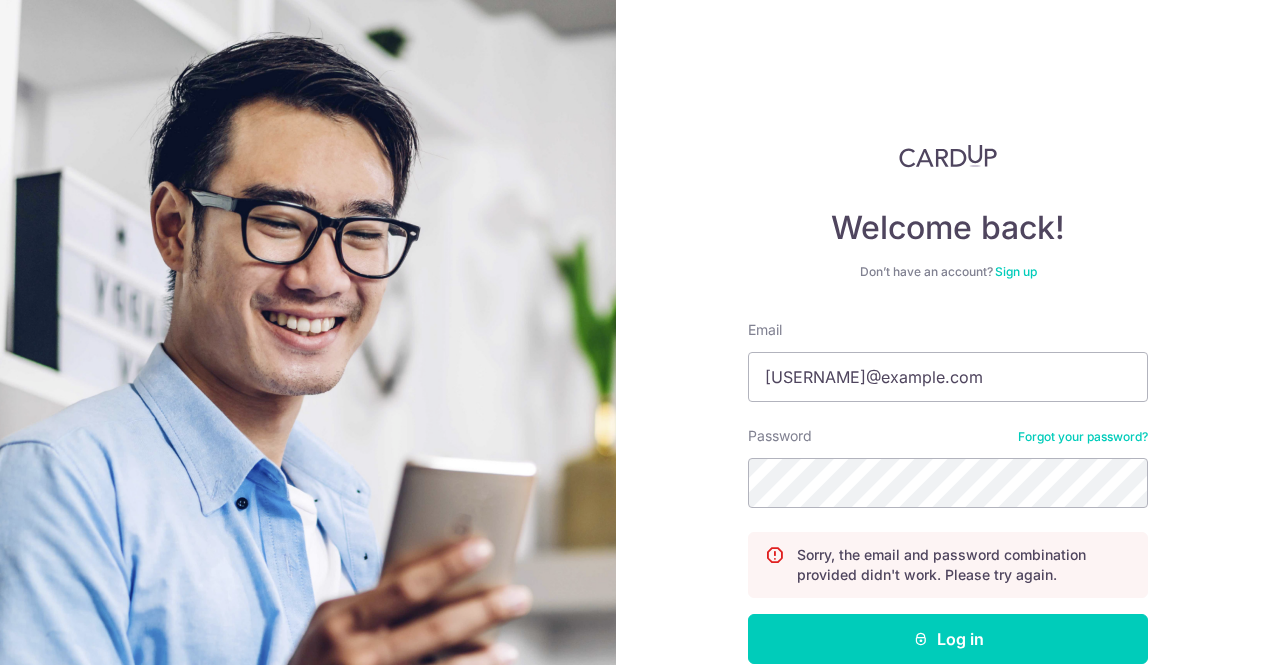 click on "Forgot your password?" at bounding box center (1083, 437) 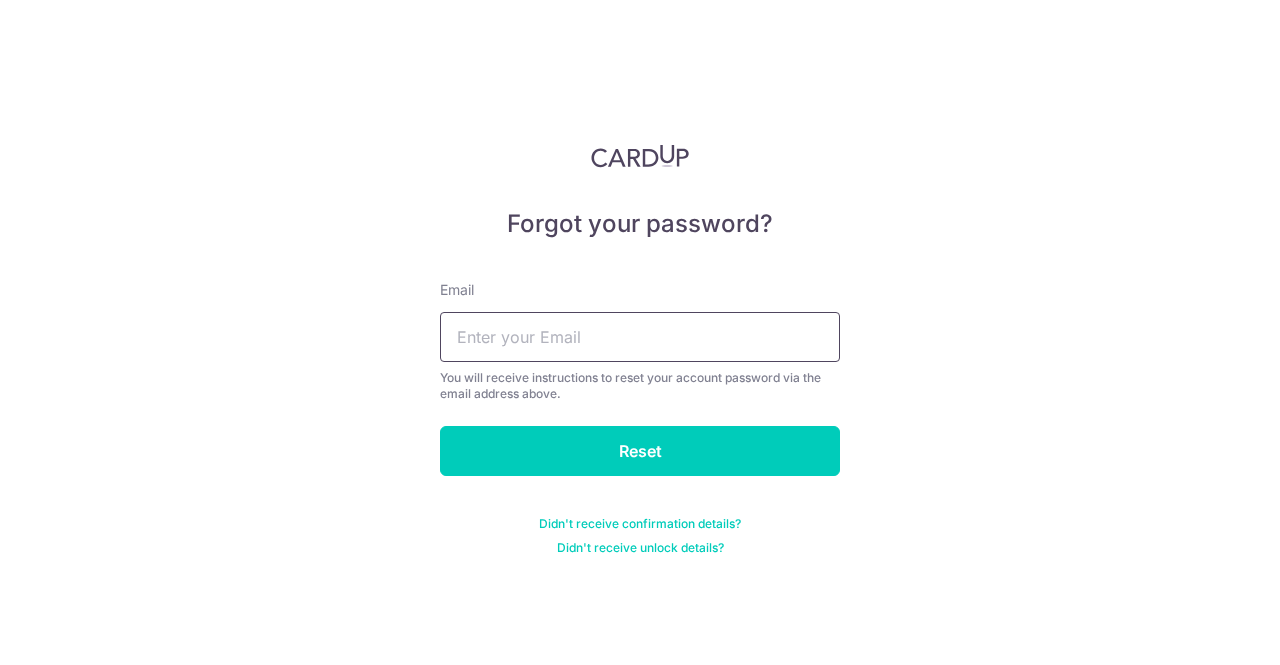 click at bounding box center (640, 337) 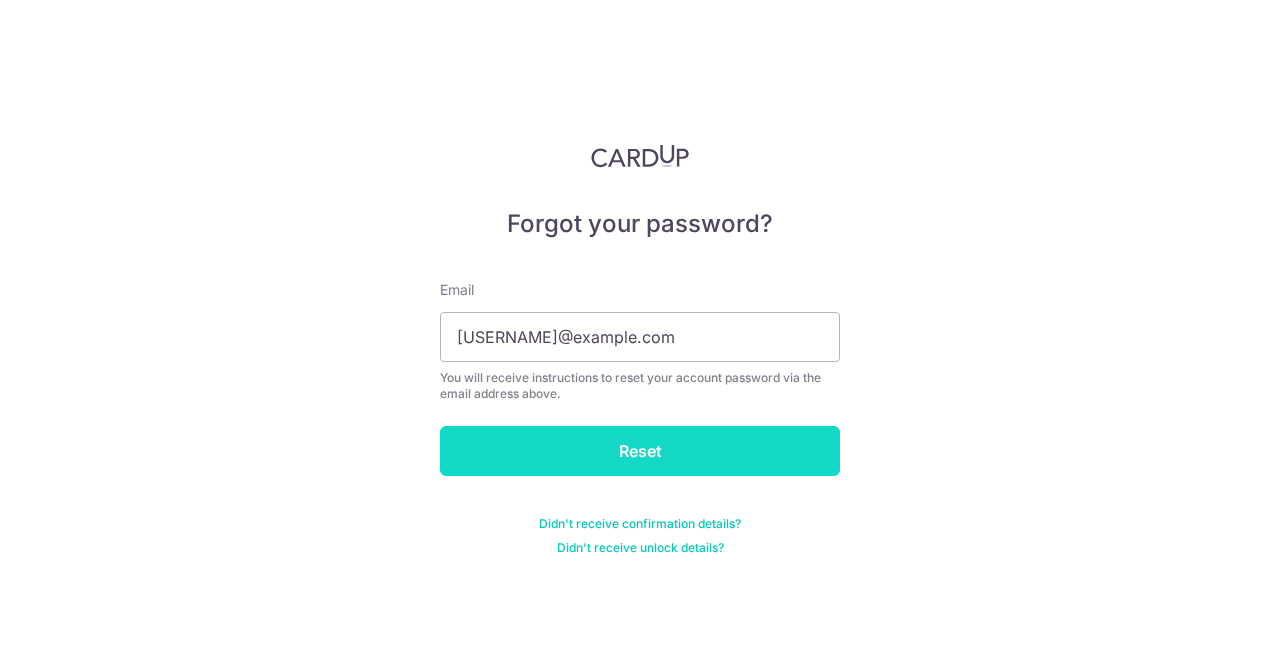 click on "Reset" at bounding box center (640, 451) 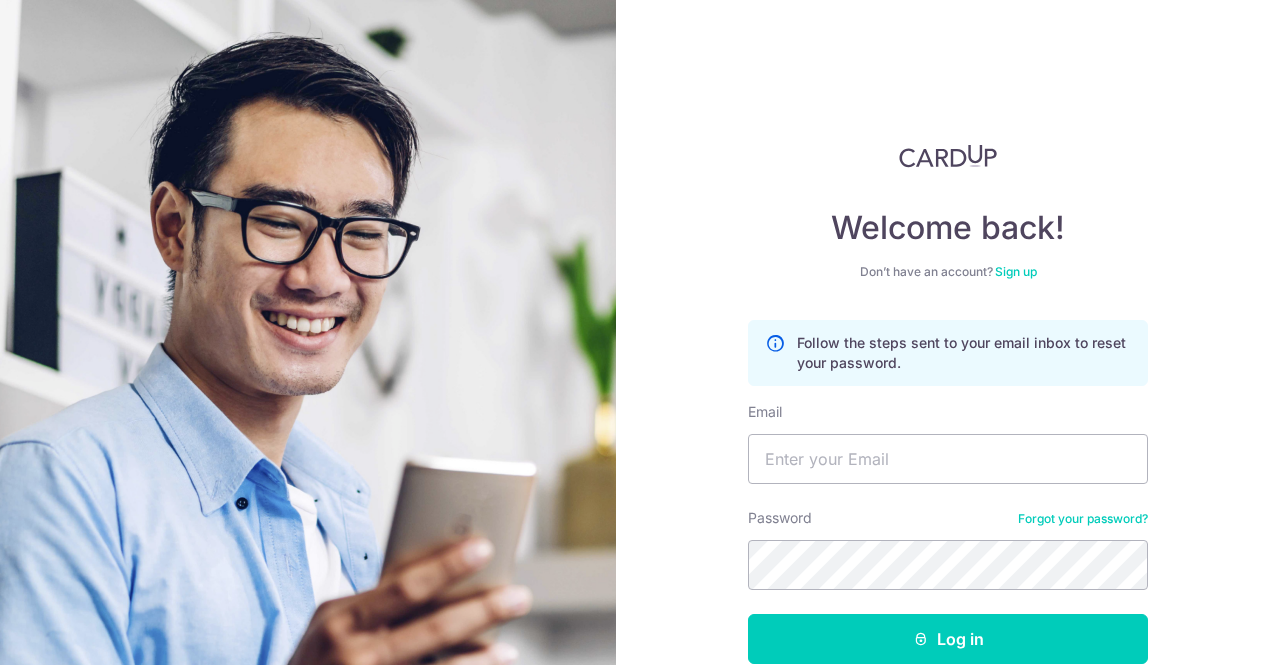 scroll, scrollTop: 0, scrollLeft: 0, axis: both 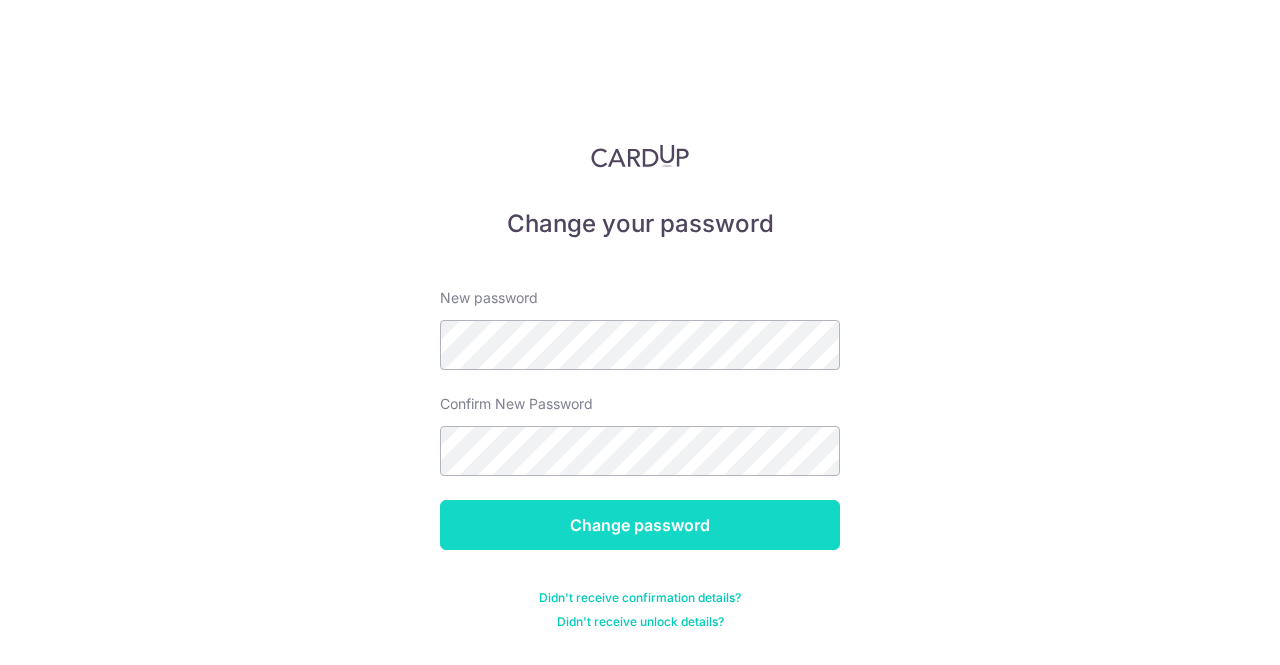 click on "Change password" at bounding box center [640, 525] 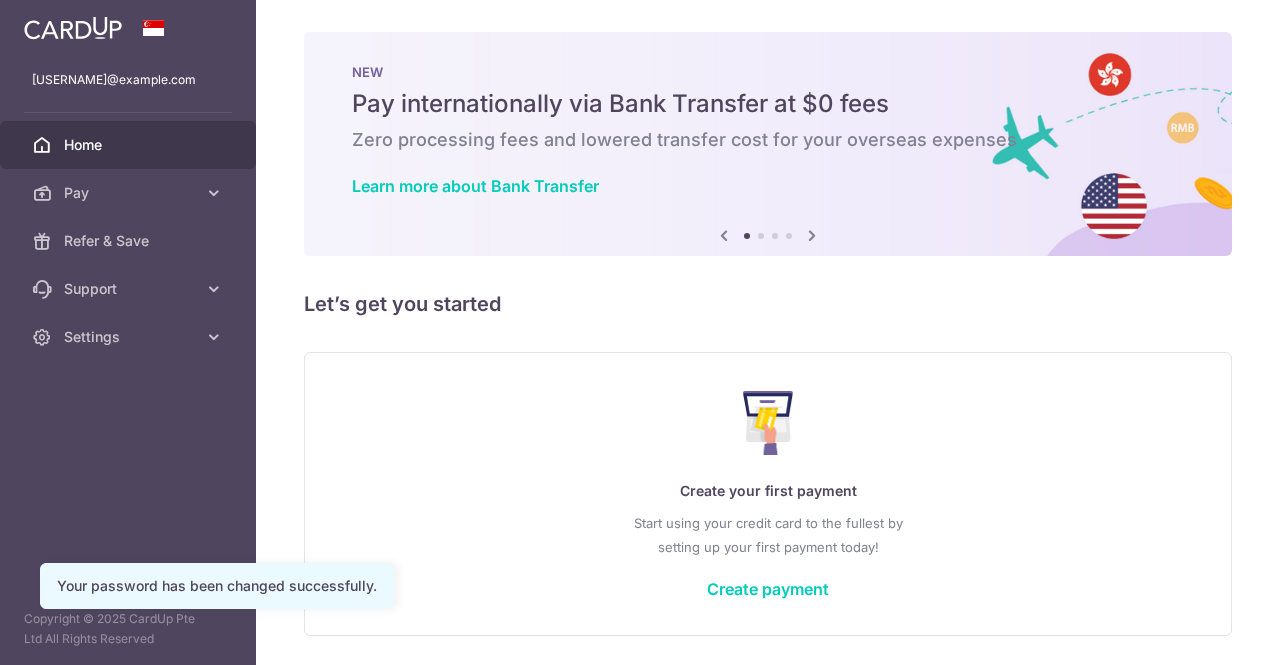 scroll, scrollTop: 0, scrollLeft: 0, axis: both 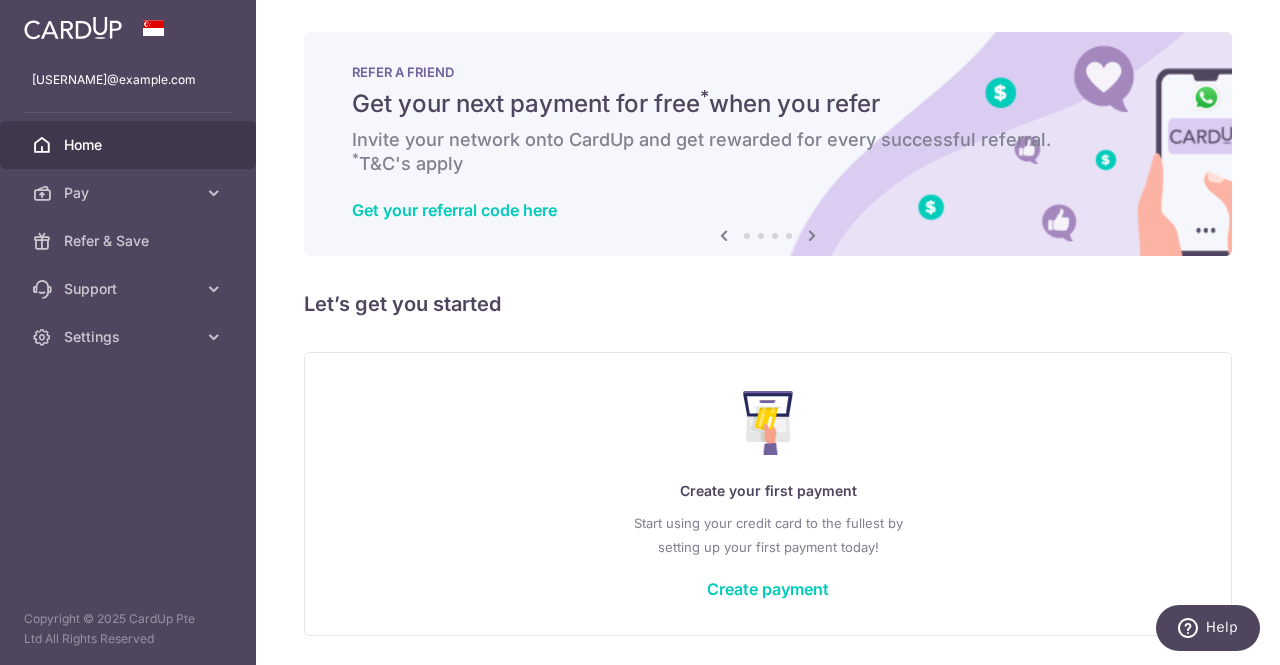 click on "×
Pause Schedule
Pause all future payments in this series
Pause just this one payment
By clicking below, you confirm you are pausing this payment to   on  . Payments can be unpaused at anytime prior to payment taken date.
Confirm
Cancel Schedule
Cancel all future payments in this series
Cancel just this one payment
Confirm
Approve Payment
Recipient Bank Details" at bounding box center [768, 332] 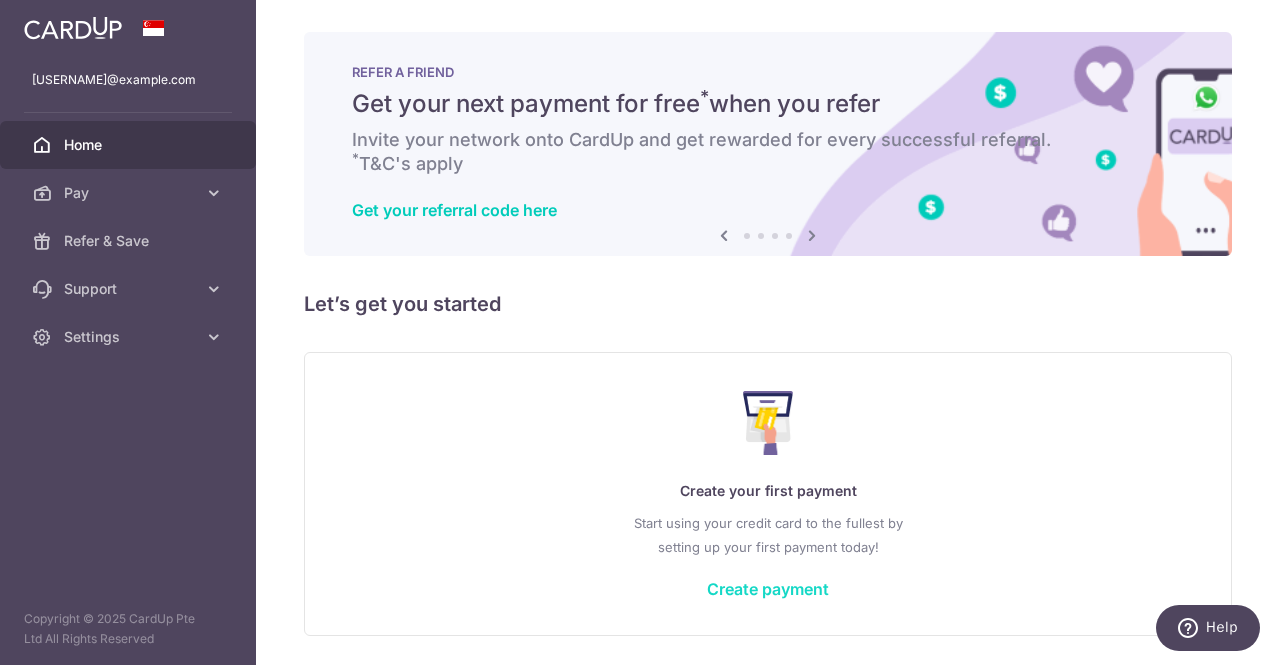 click on "Create payment" at bounding box center (768, 589) 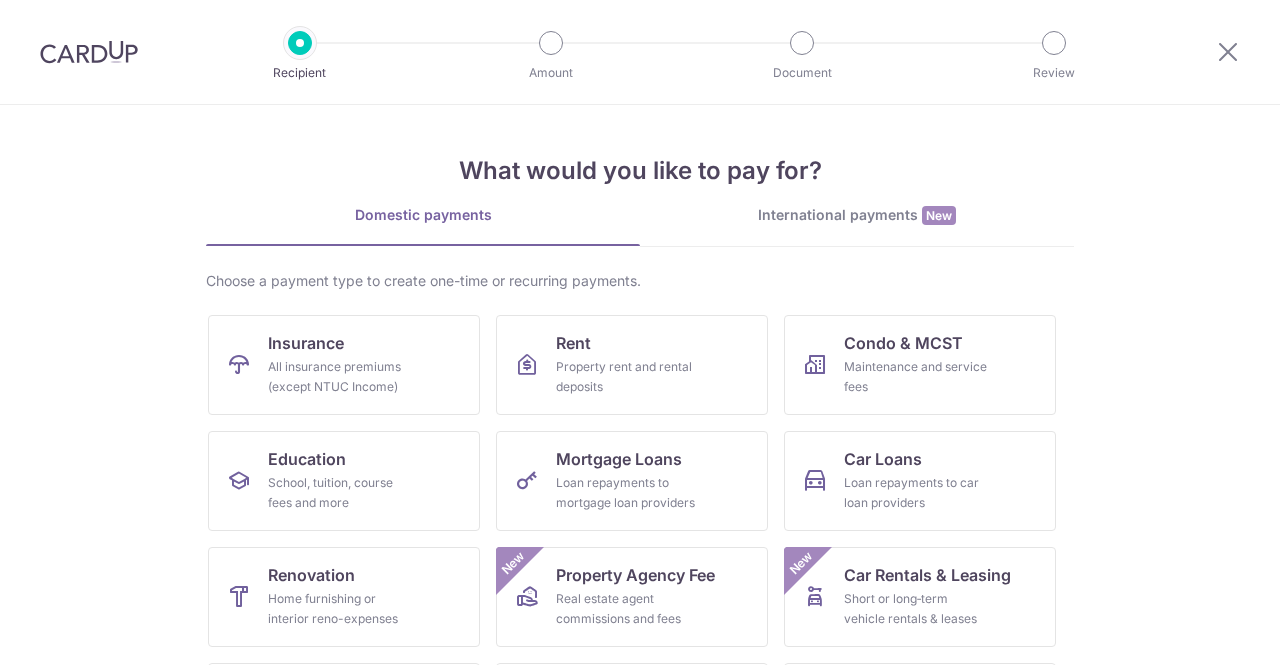 scroll, scrollTop: 0, scrollLeft: 0, axis: both 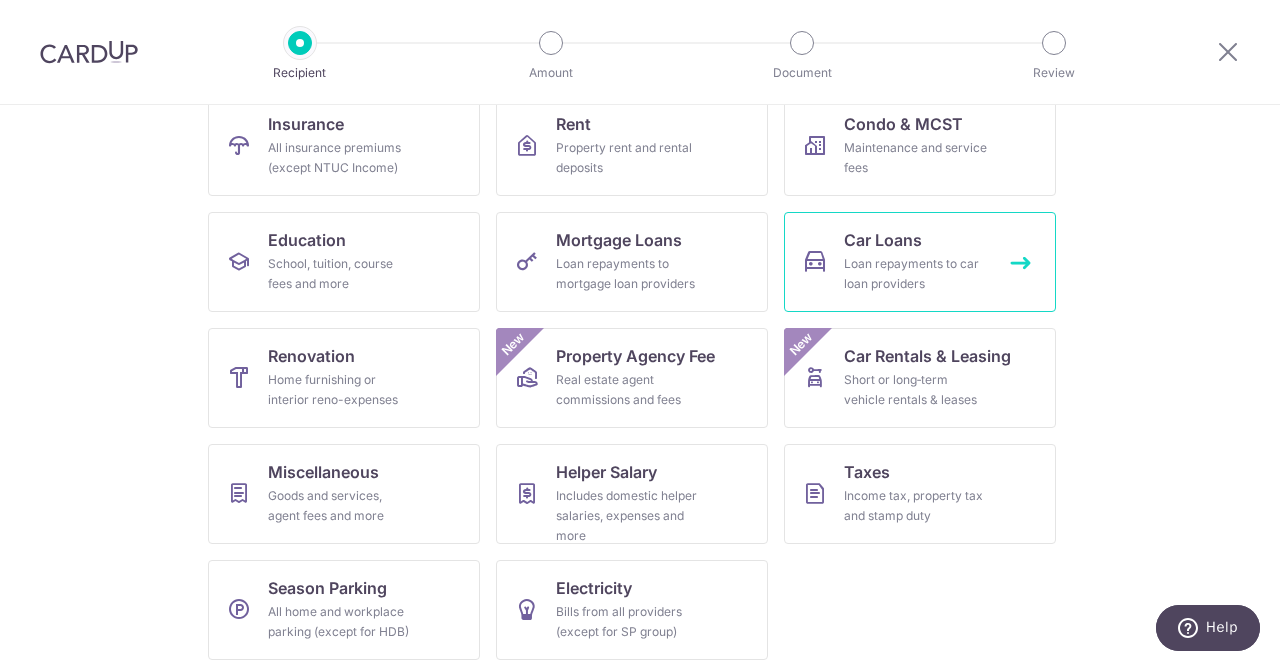 click on "Loan repayments to car loan providers" at bounding box center [916, 274] 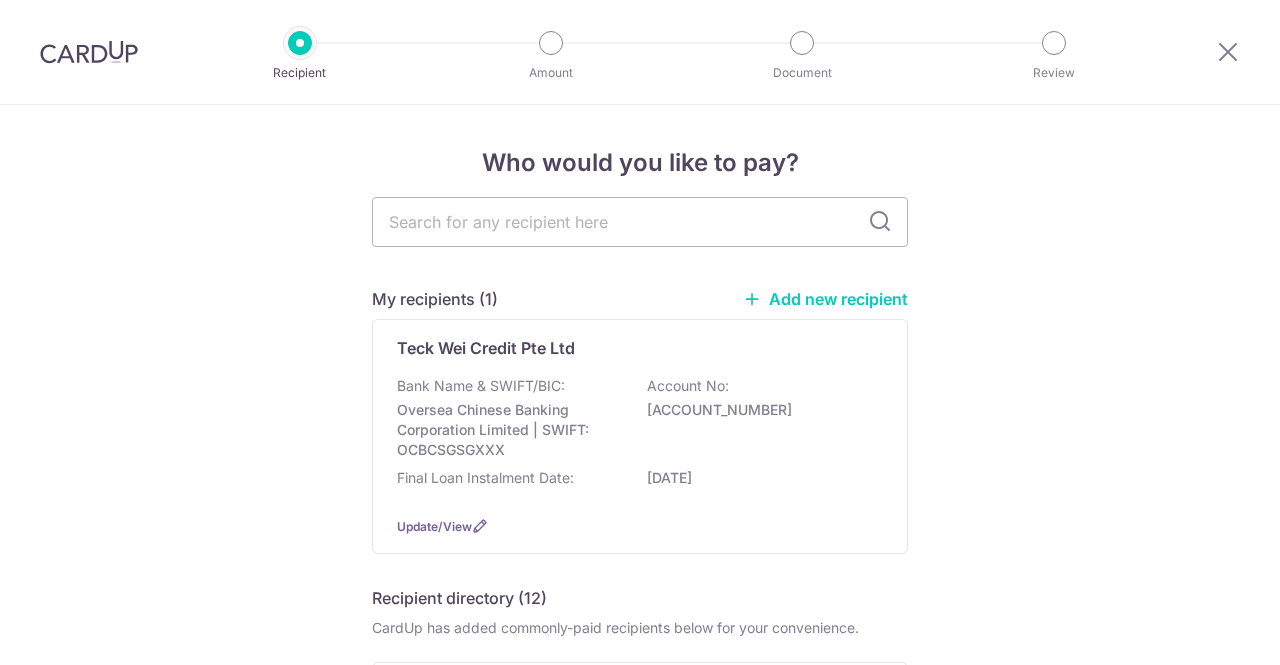 scroll, scrollTop: 0, scrollLeft: 0, axis: both 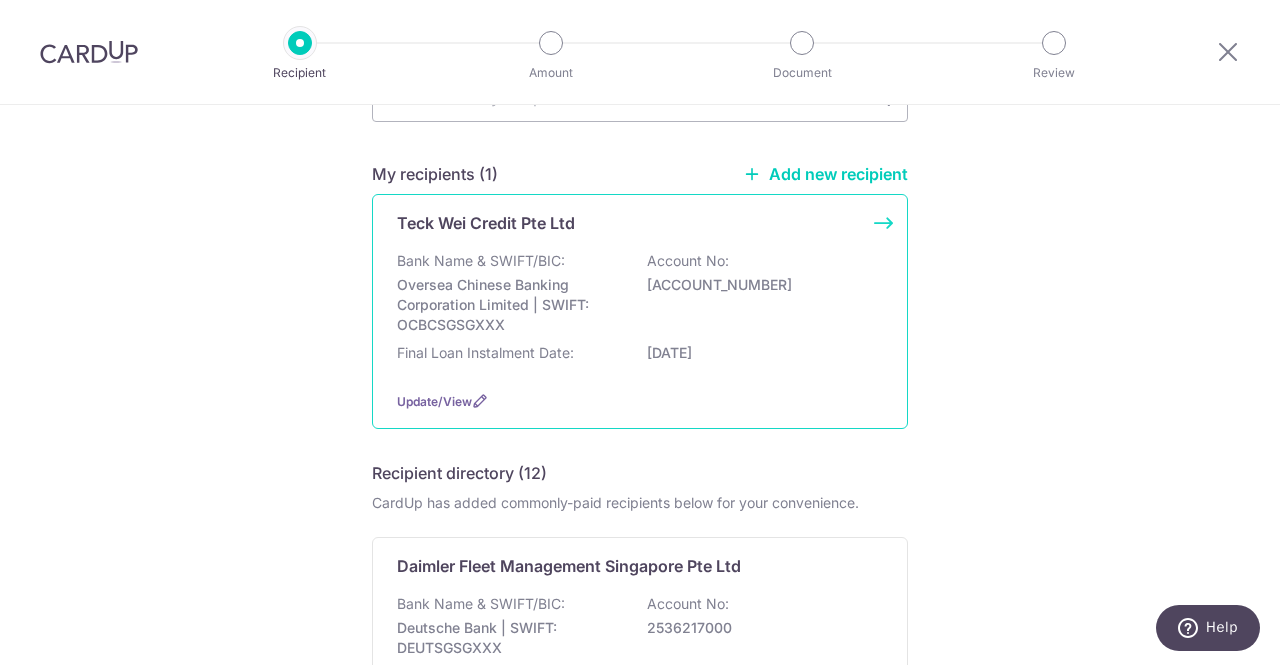 click on "Teck Wei Credit Pte Ltd
Bank Name & SWIFT/BIC:
Oversea Chinese Banking Corporation Limited | SWIFT: OCBCSGSGXXX
Account No:
501856439001
Final Loan Instalment Date:
07/07/2035
Update/View" at bounding box center (640, 311) 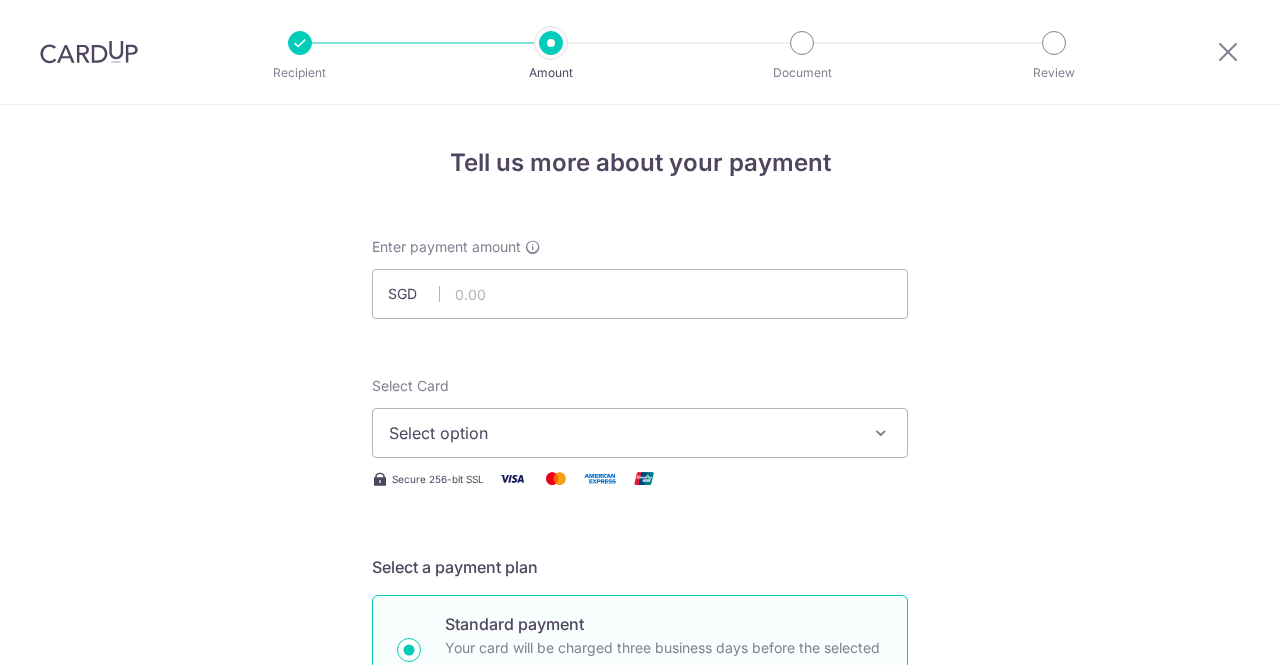 scroll, scrollTop: 0, scrollLeft: 0, axis: both 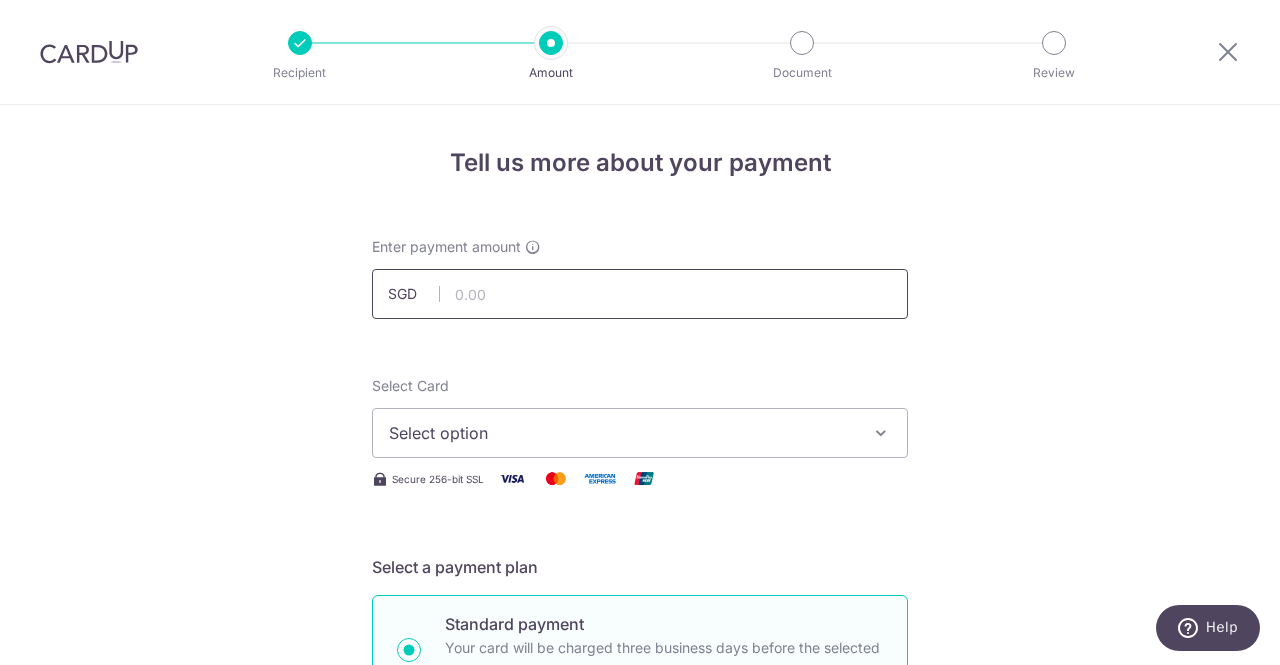click at bounding box center (640, 294) 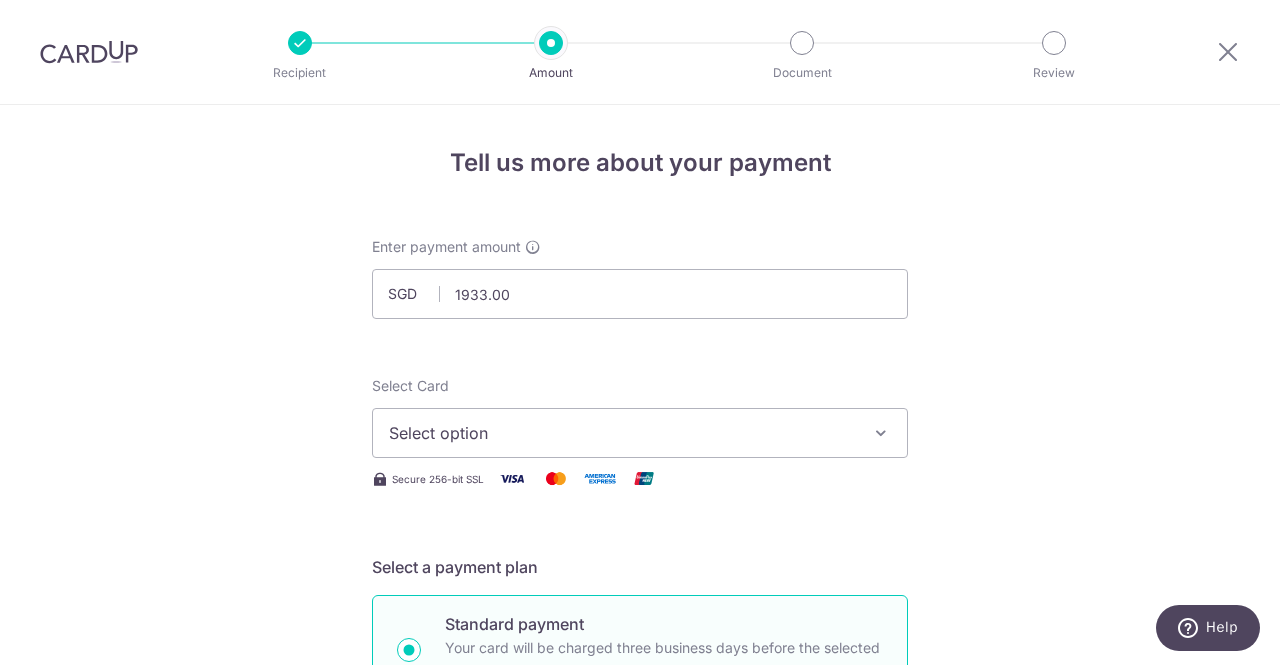 type on "1,933.00" 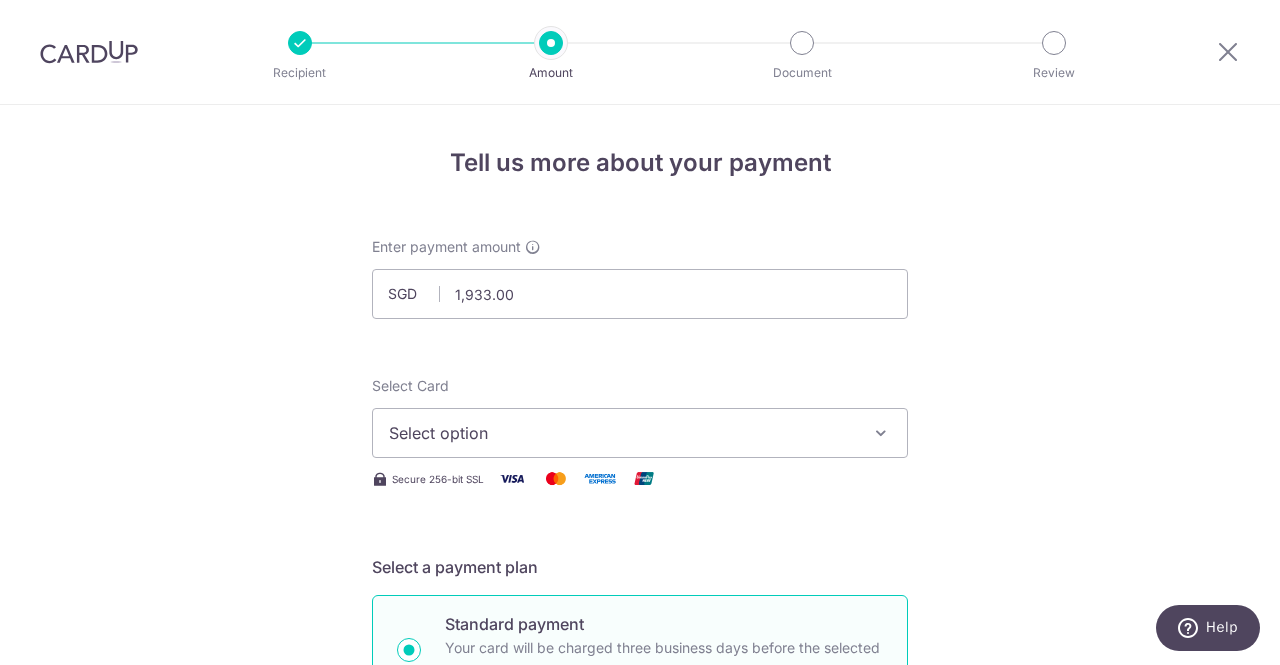 click on "Select option" at bounding box center [622, 433] 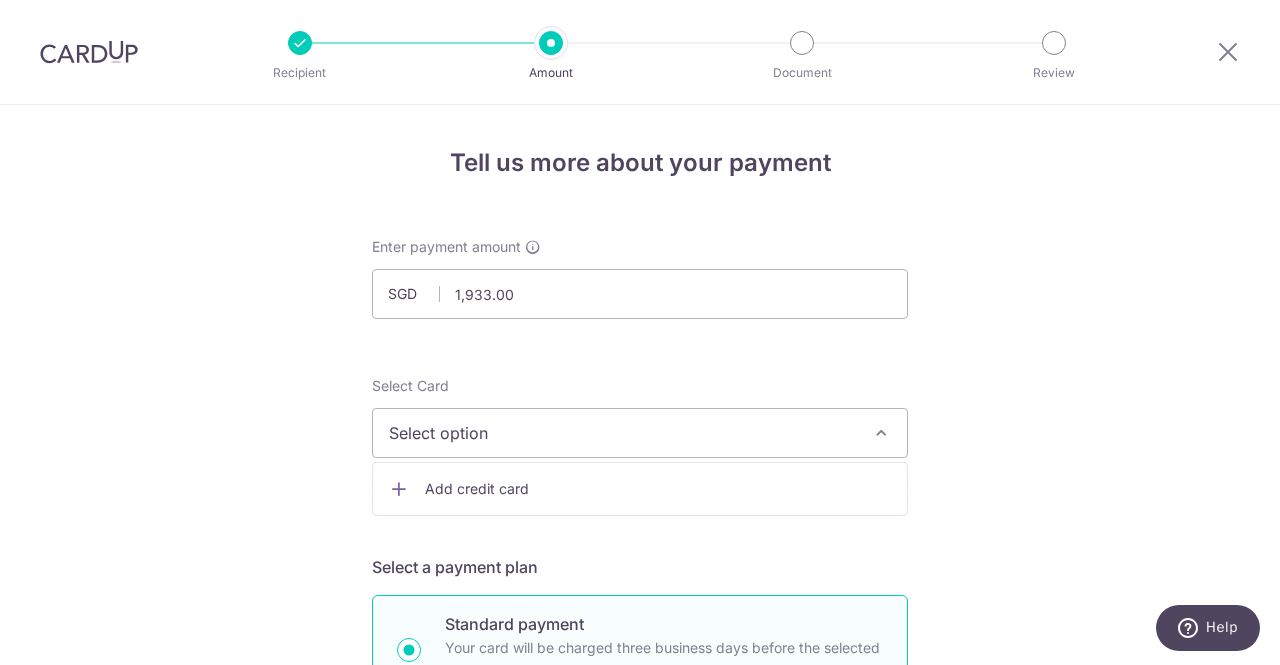 click on "Tell us more about your payment
Enter payment amount
SGD
1,933.00
1933.00
Select Card
Select option
Add credit card
Secure 256-bit SSL
Text
New card details
Card
Secure 256-bit SSL
VS" at bounding box center [640, 1009] 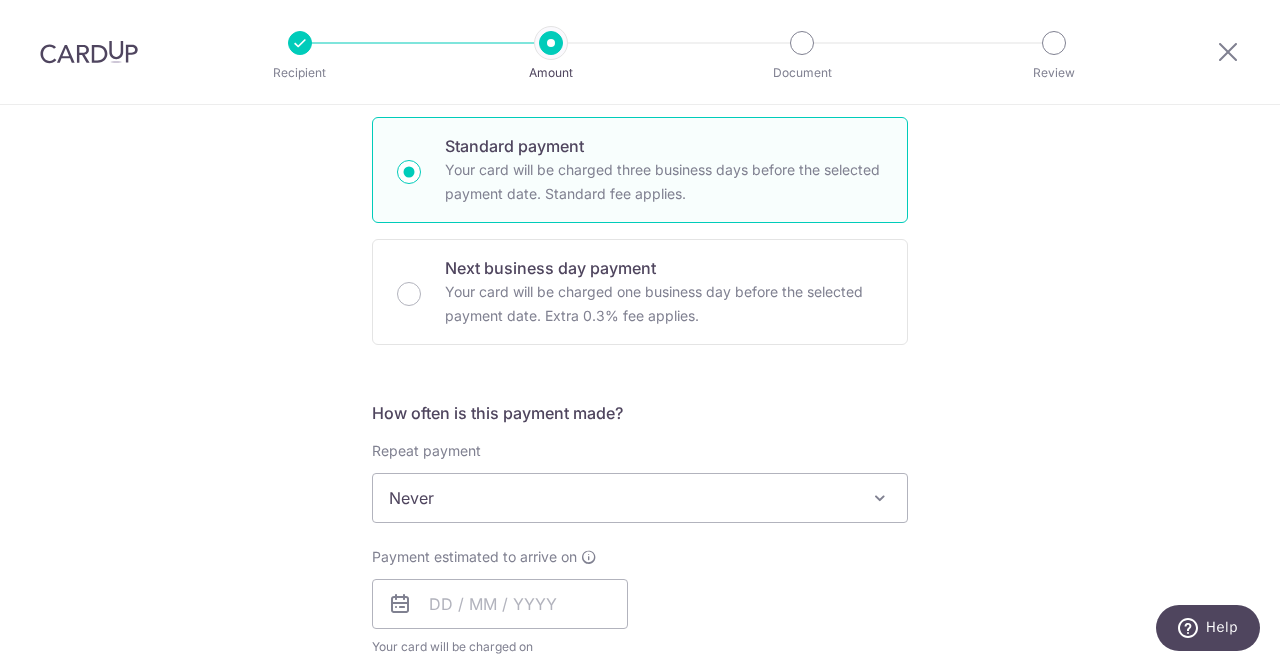 scroll, scrollTop: 479, scrollLeft: 0, axis: vertical 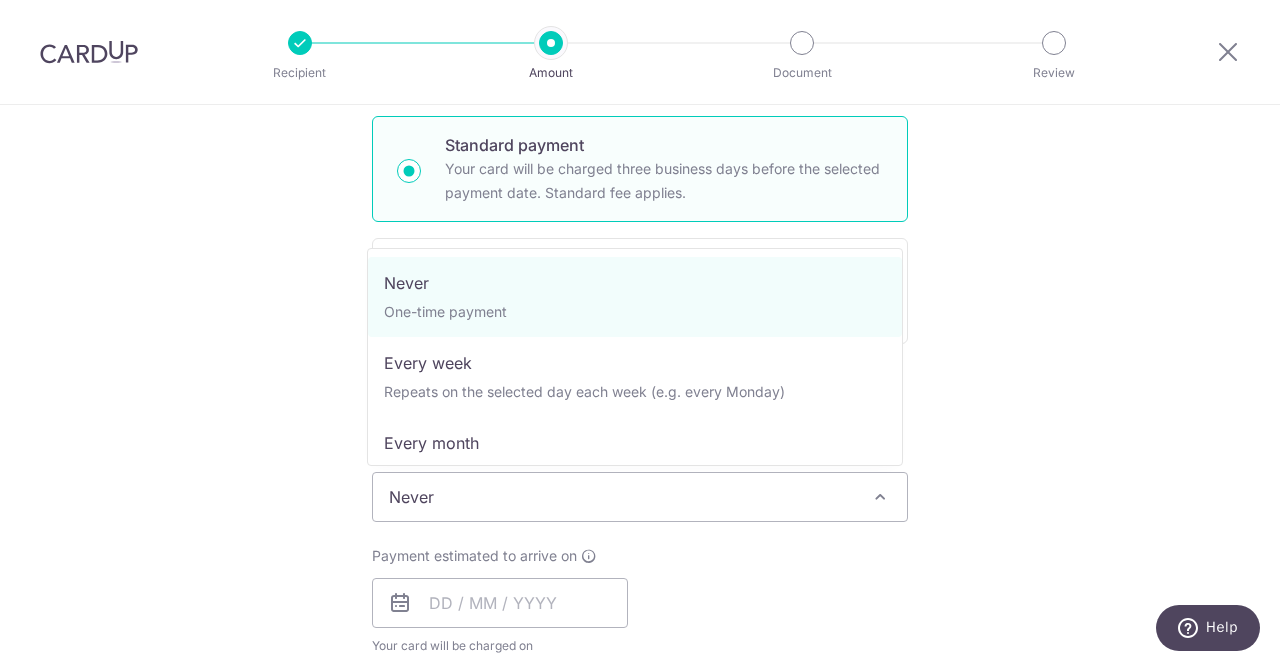click on "Never" at bounding box center (640, 497) 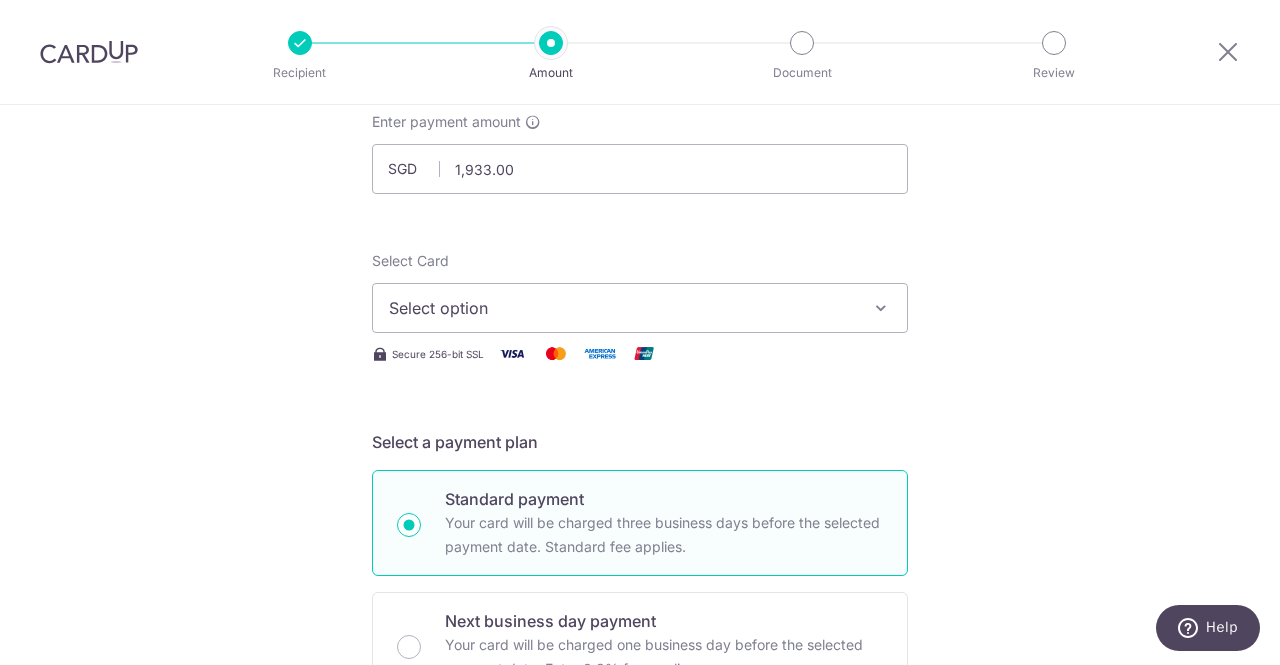 scroll, scrollTop: 51, scrollLeft: 0, axis: vertical 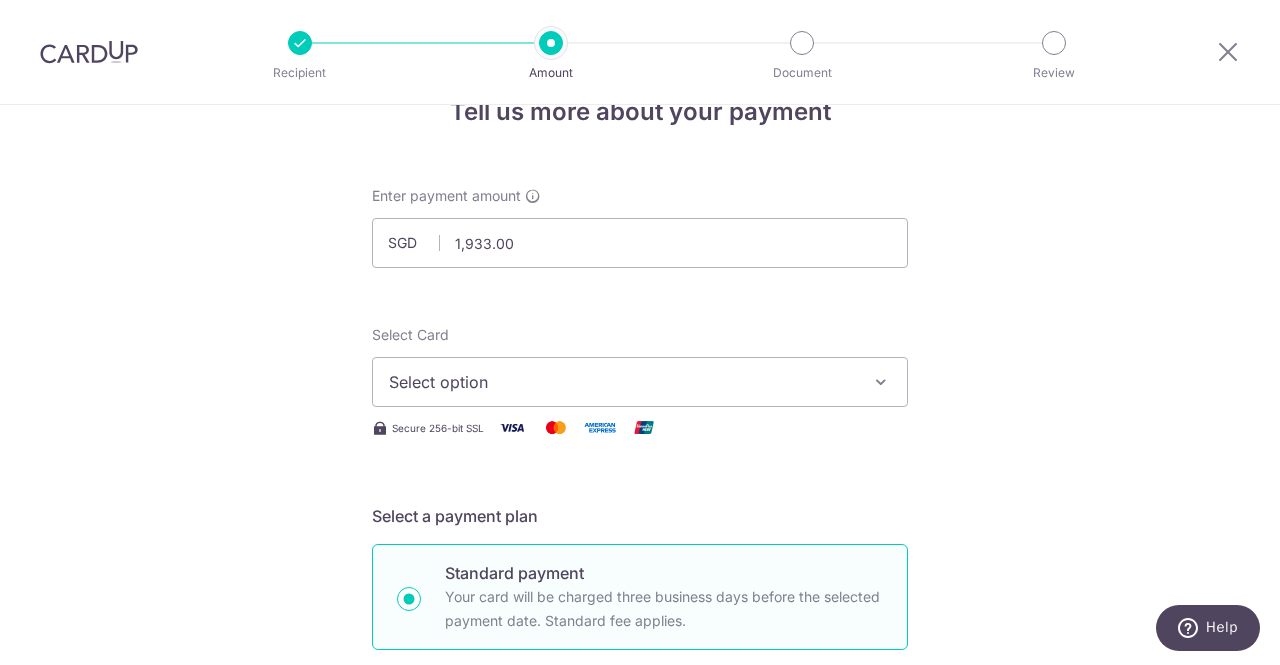click on "Select option" at bounding box center [622, 382] 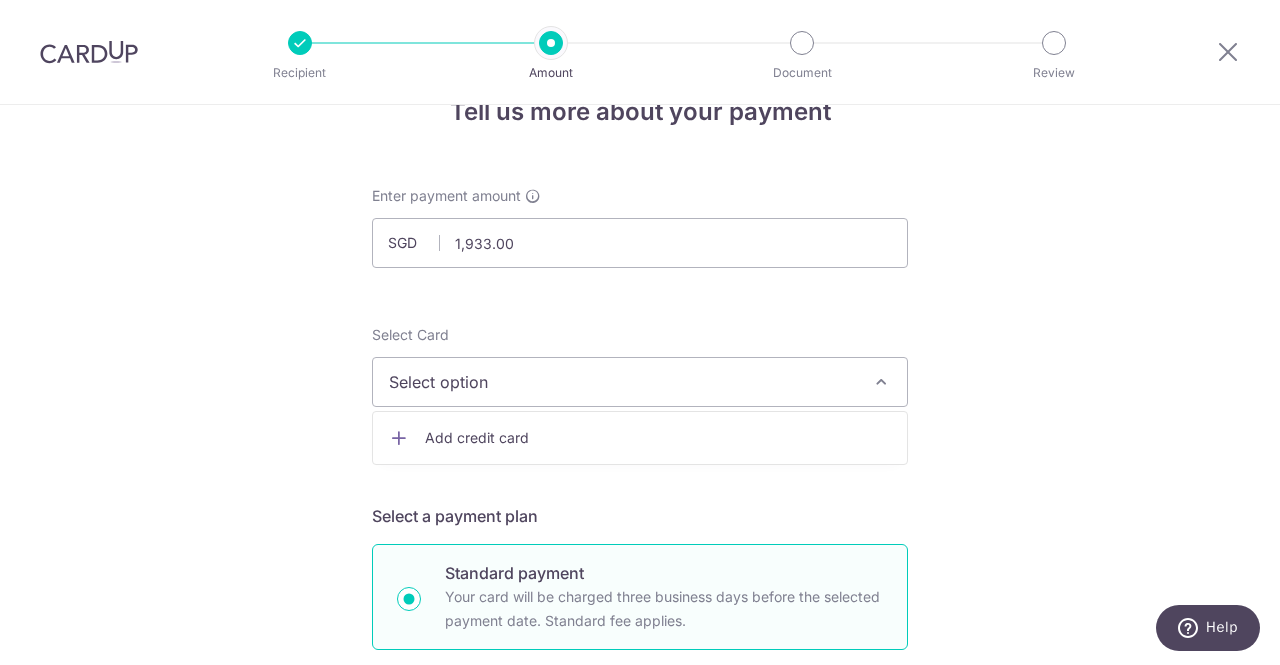 click on "Add credit card" at bounding box center (658, 438) 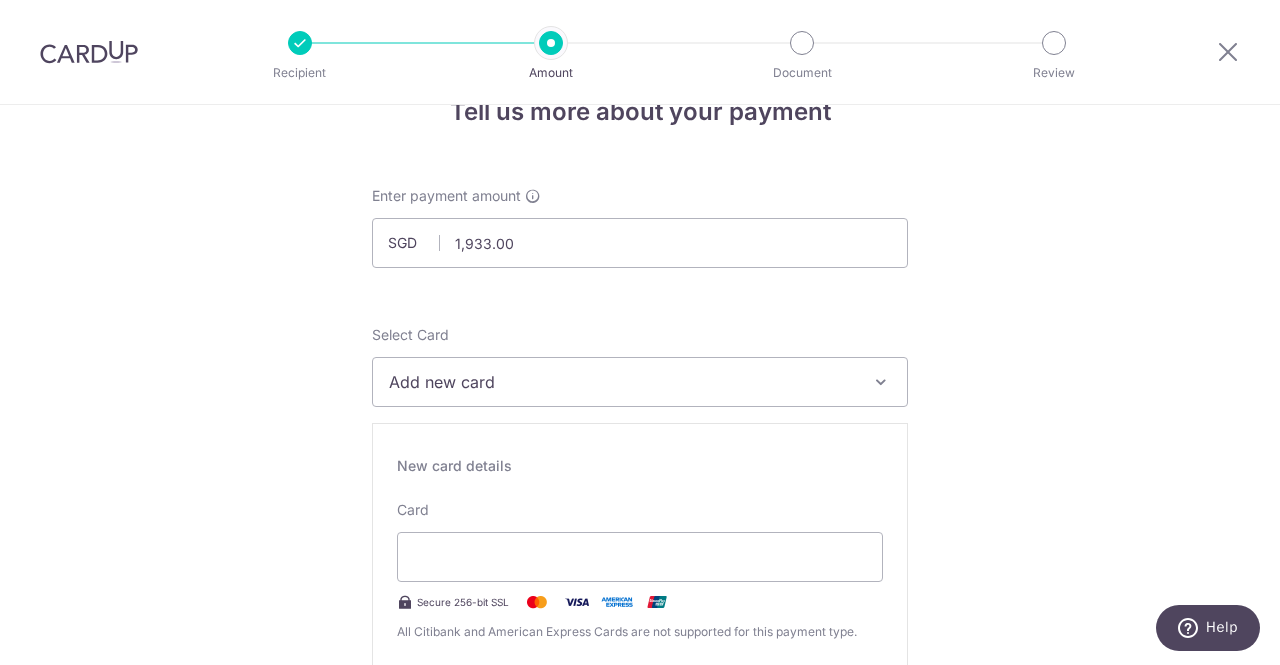click on "New card details" at bounding box center [640, 466] 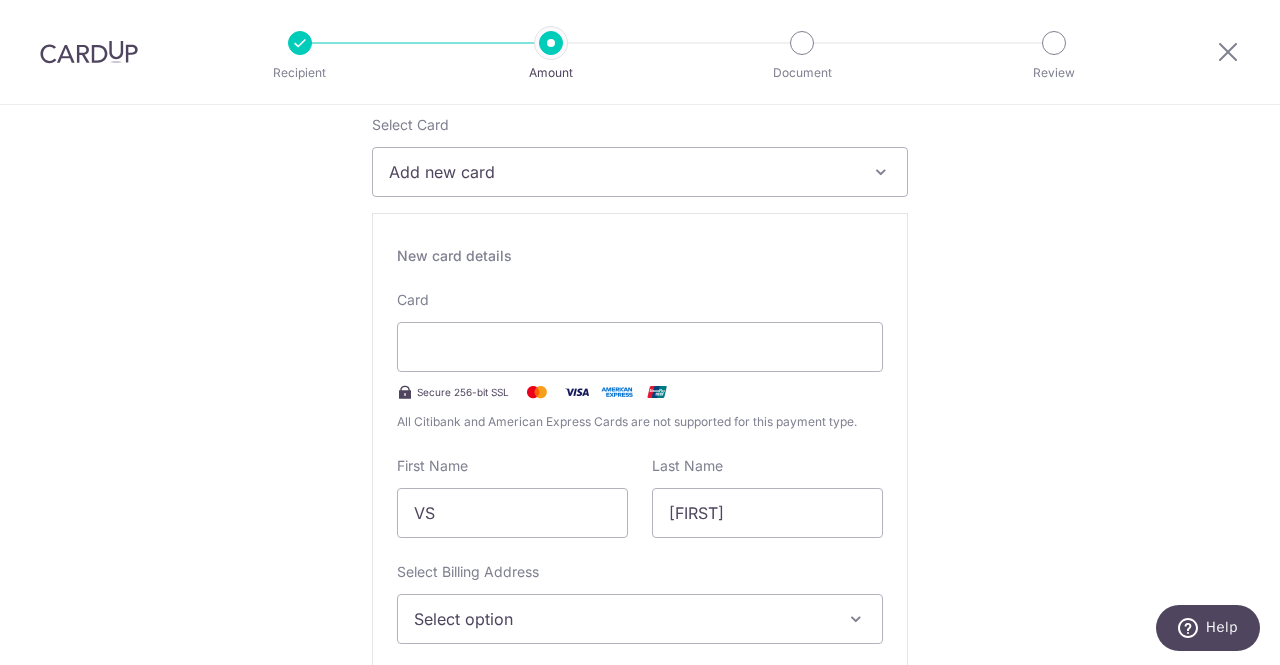 scroll, scrollTop: 260, scrollLeft: 0, axis: vertical 